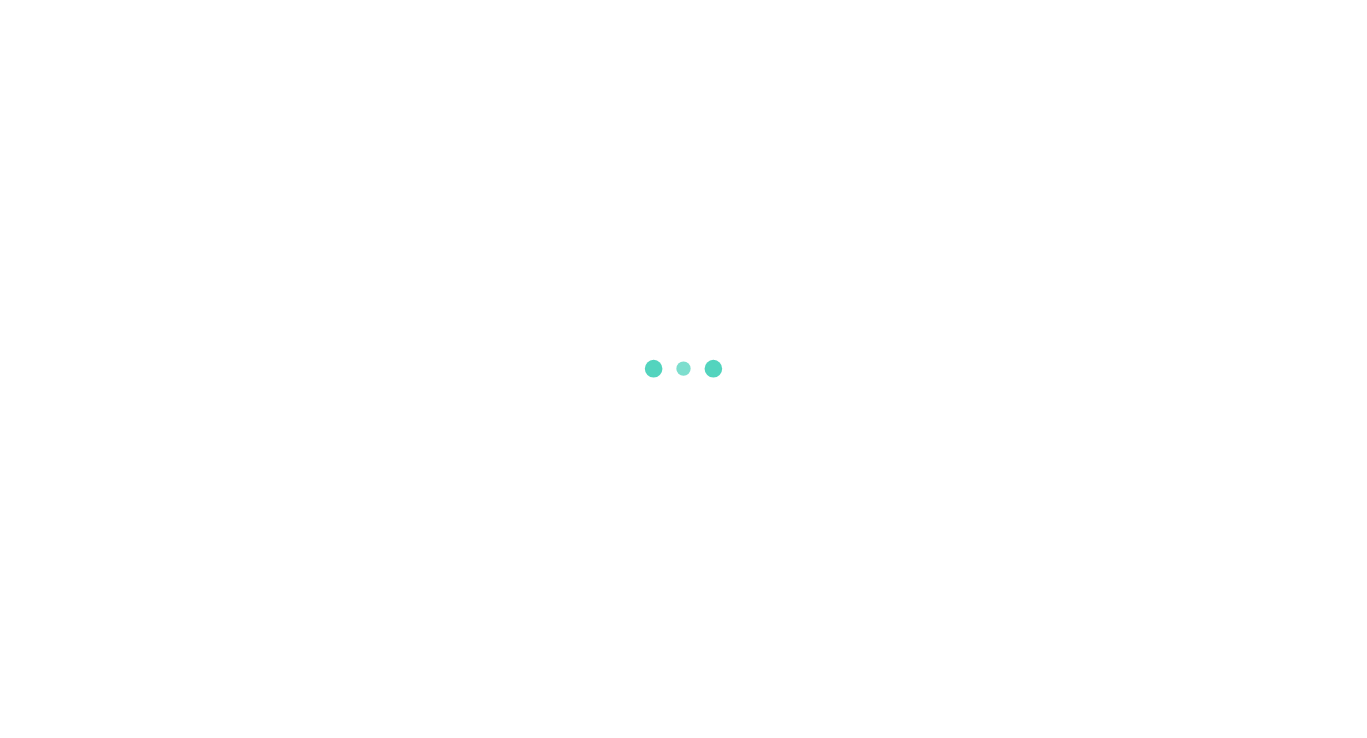 scroll, scrollTop: 0, scrollLeft: 0, axis: both 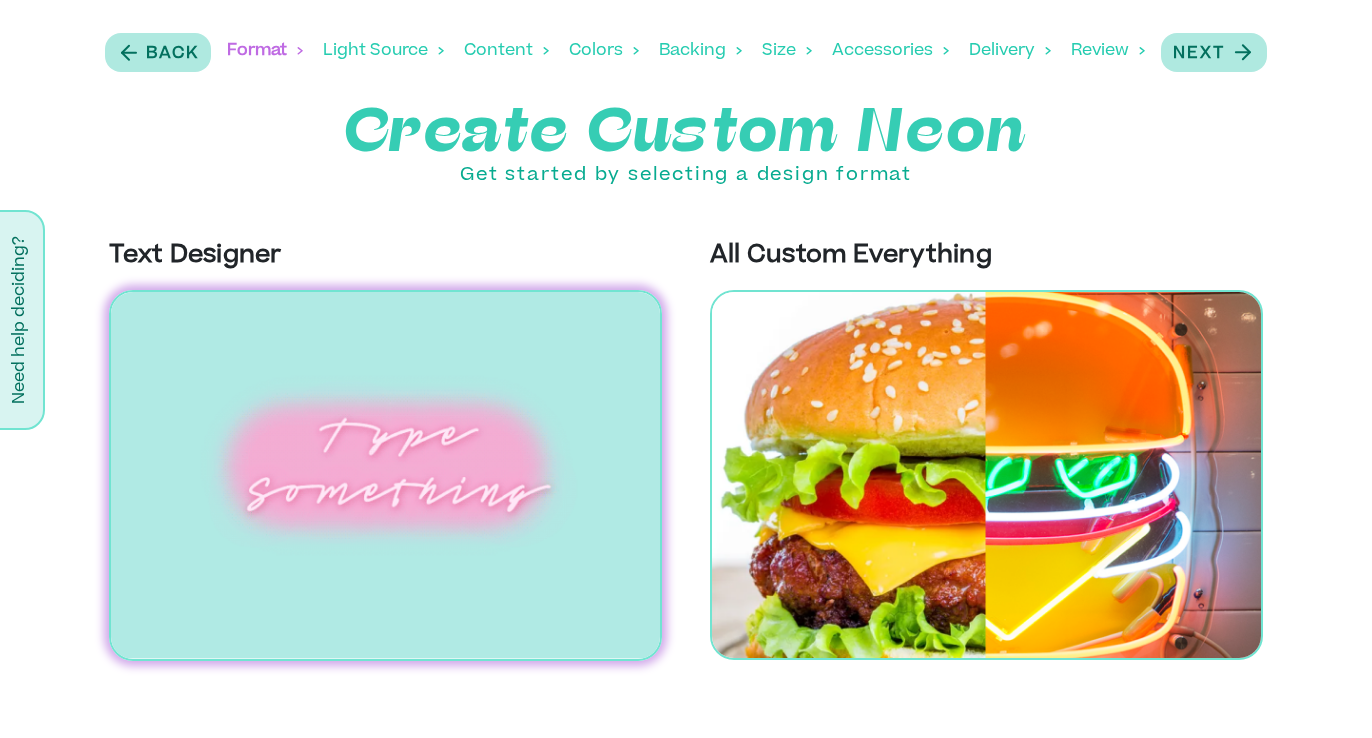 click at bounding box center (385, 475) 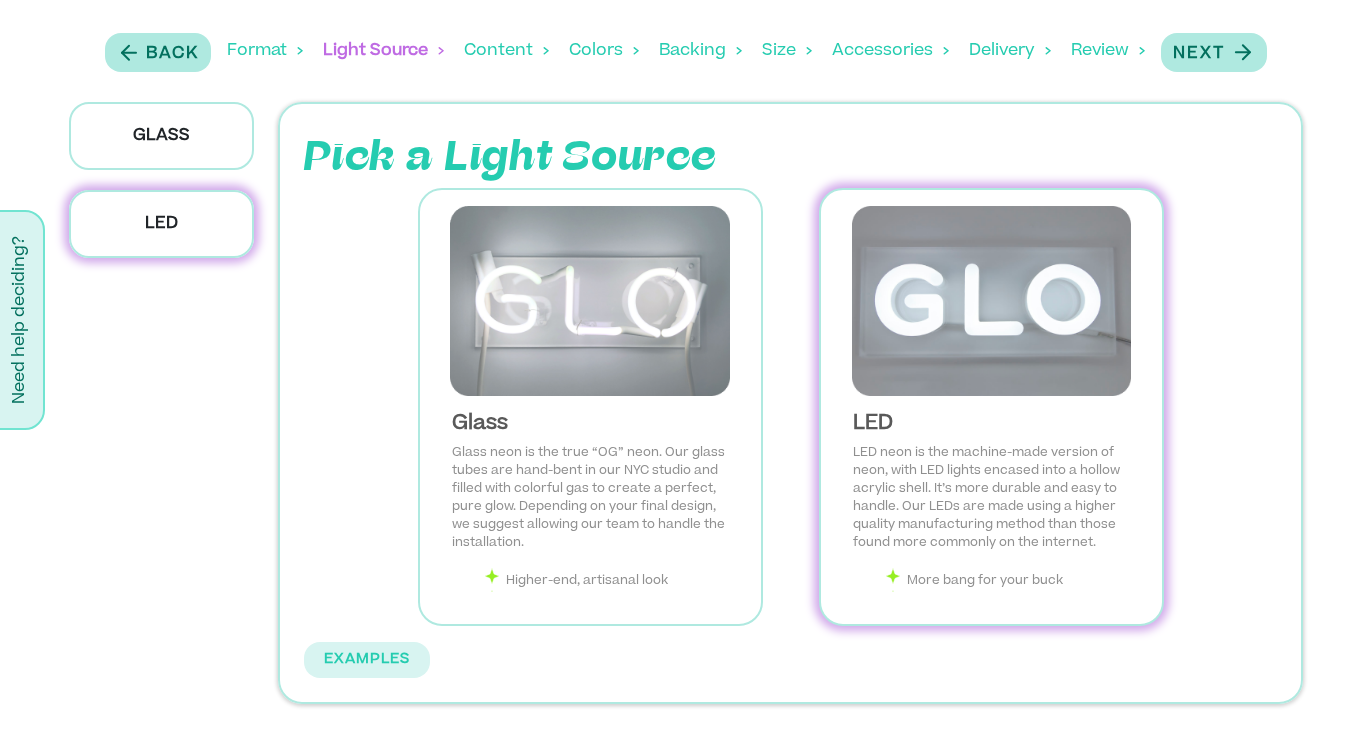 click on "LED" at bounding box center [162, 224] 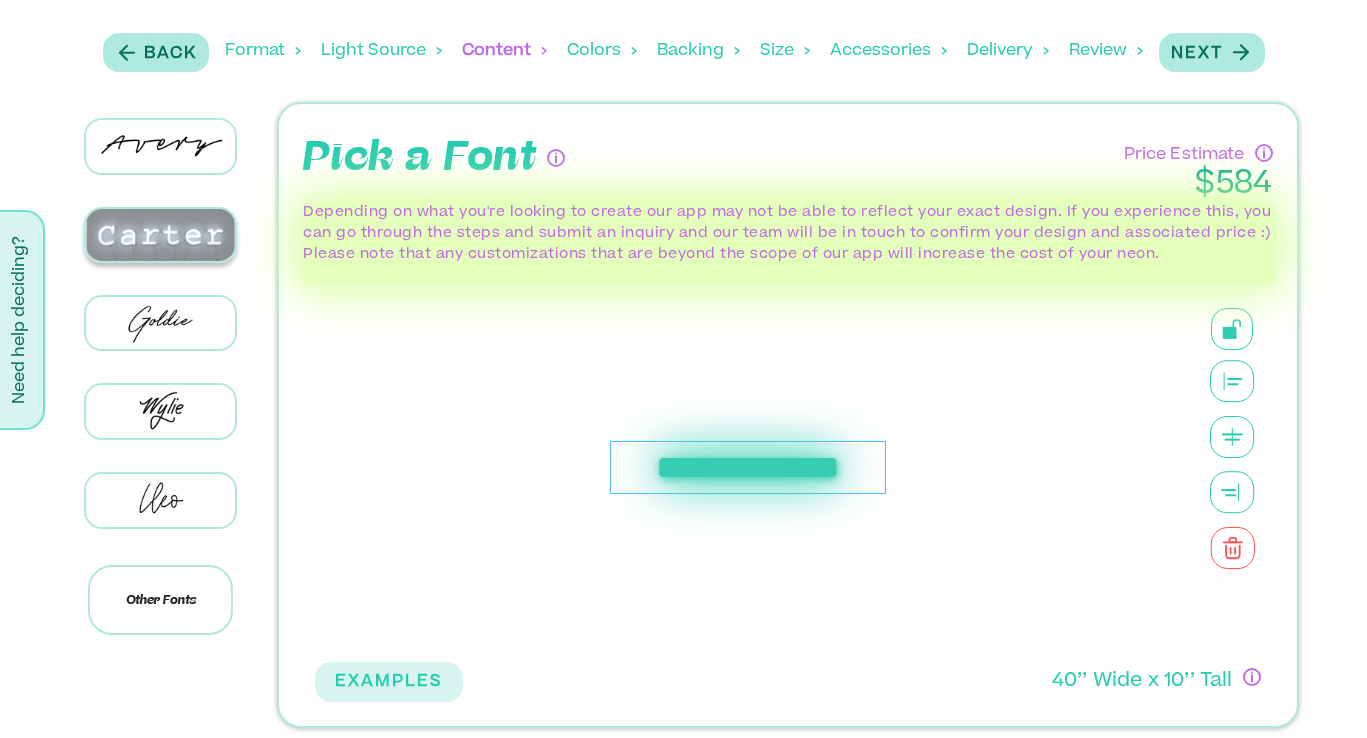 click at bounding box center (160, 235) 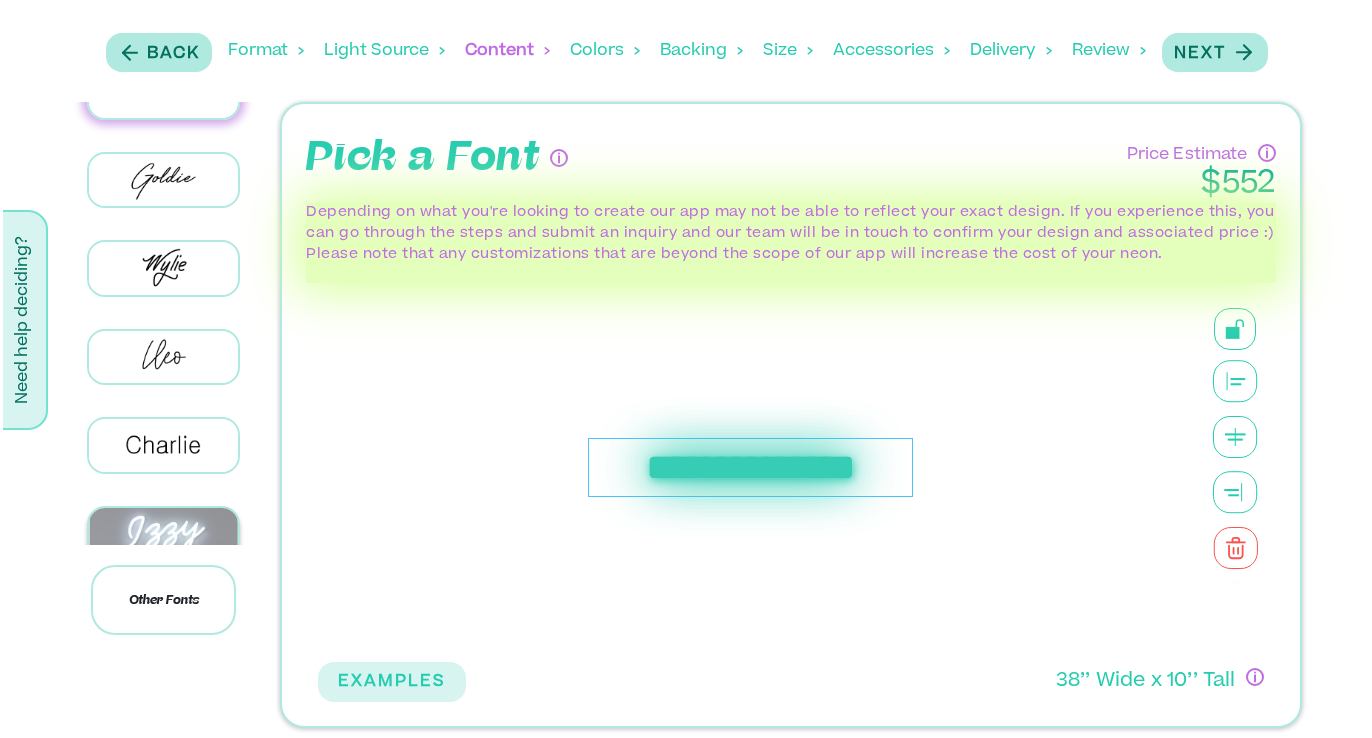 scroll, scrollTop: 0, scrollLeft: 0, axis: both 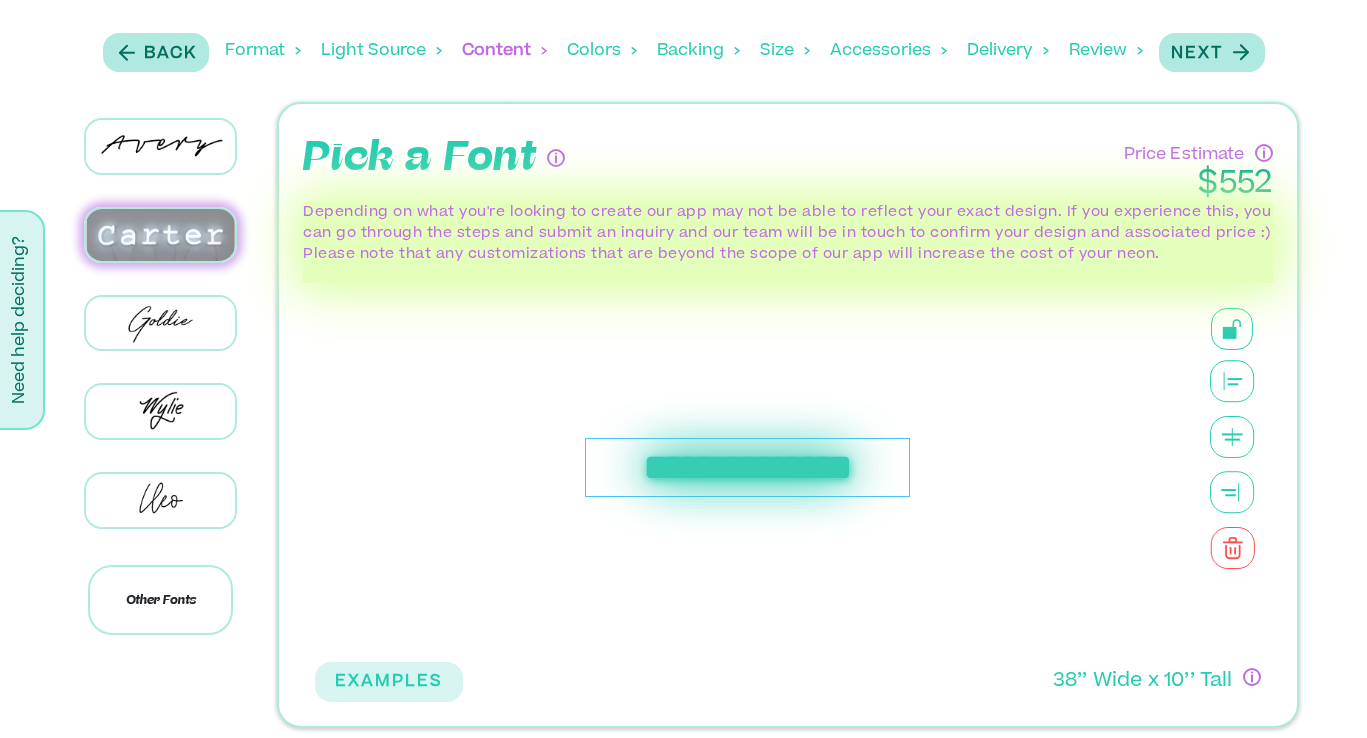 click at bounding box center [160, 235] 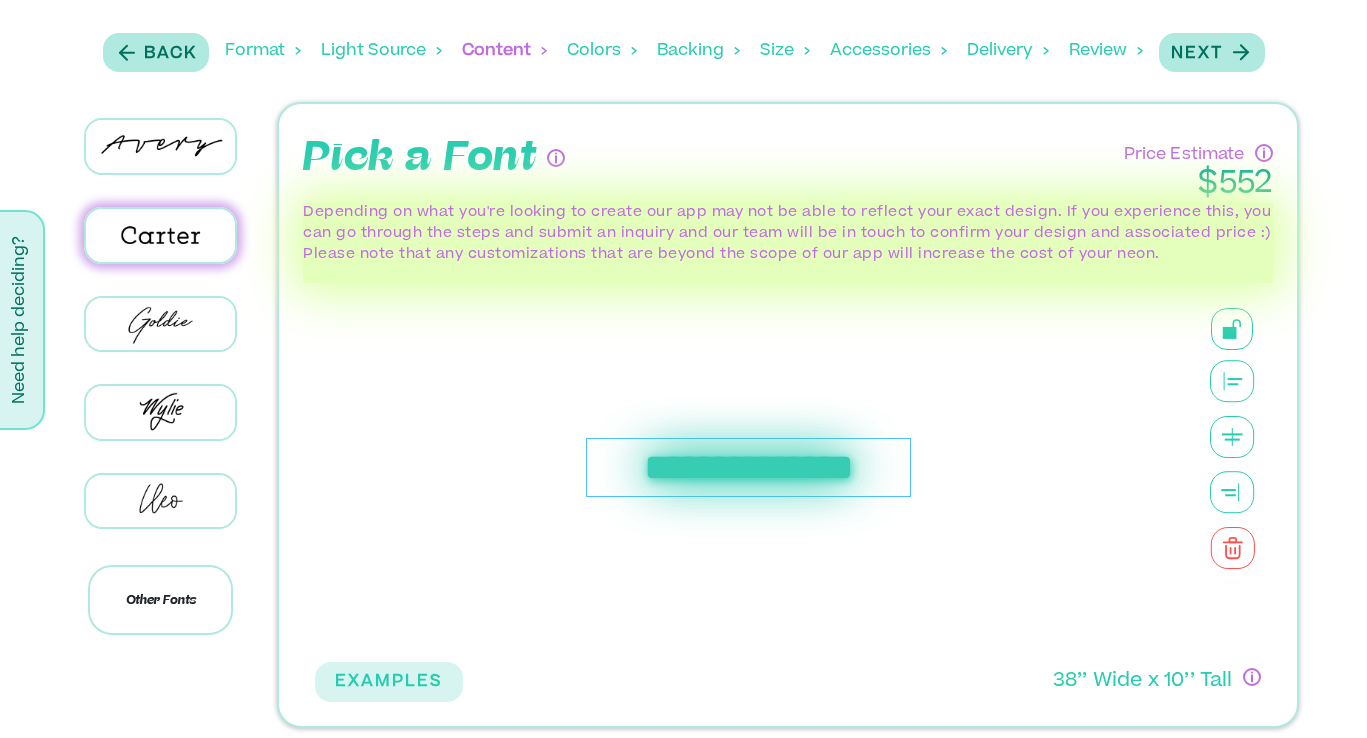 click on "**********" at bounding box center [749, 467] 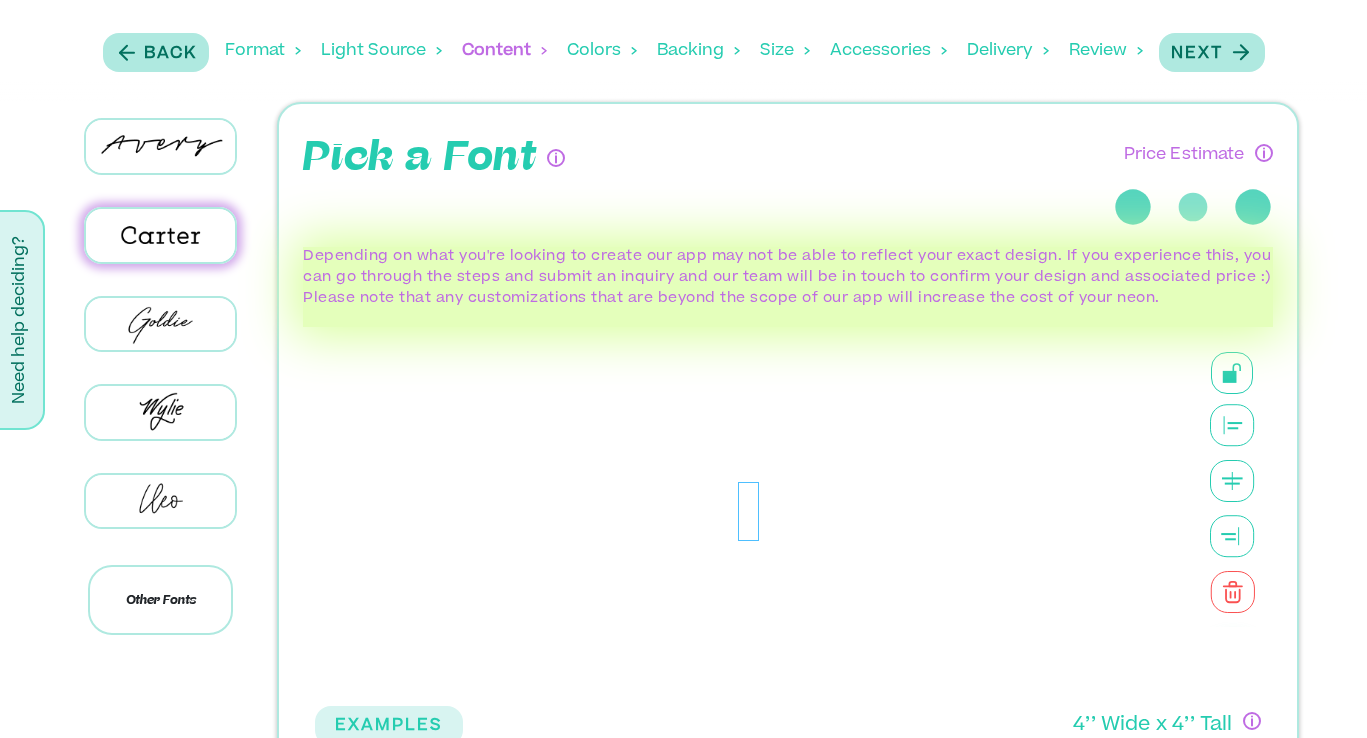 type 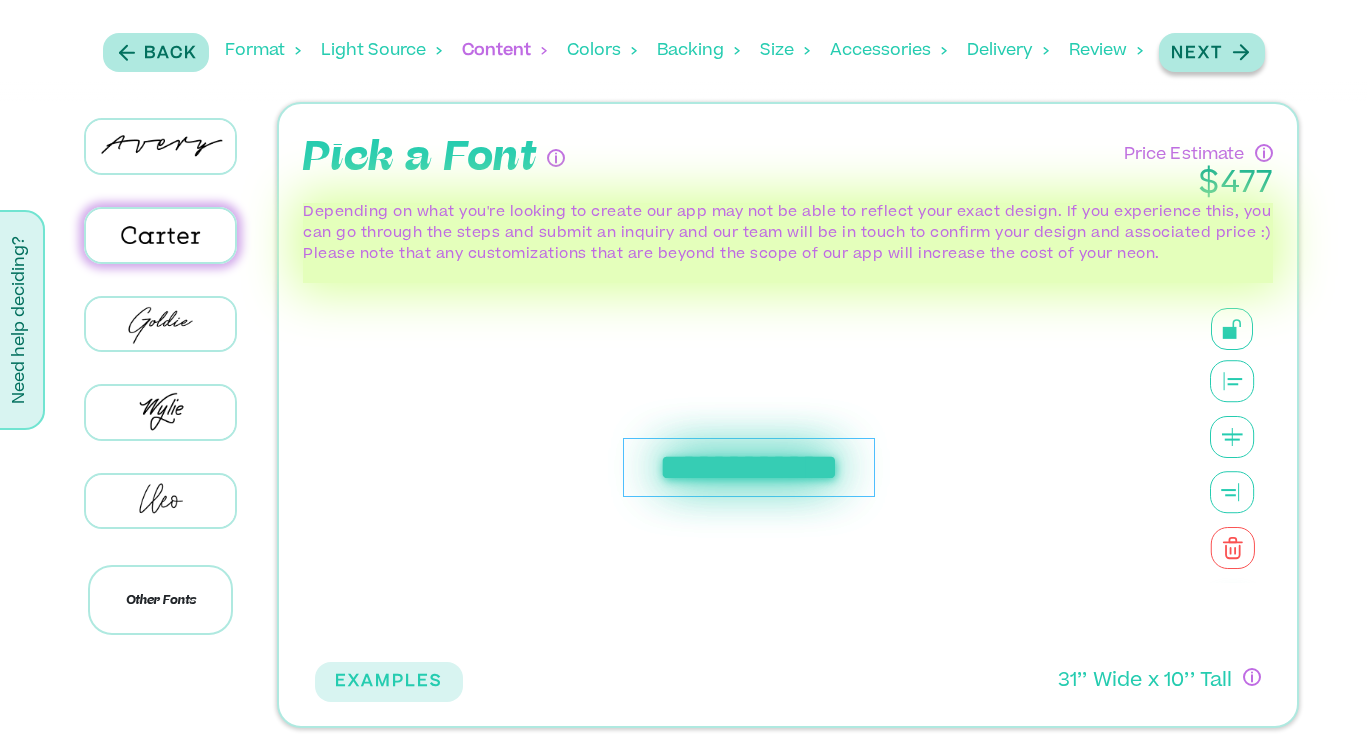 click on "Next" at bounding box center (1197, 54) 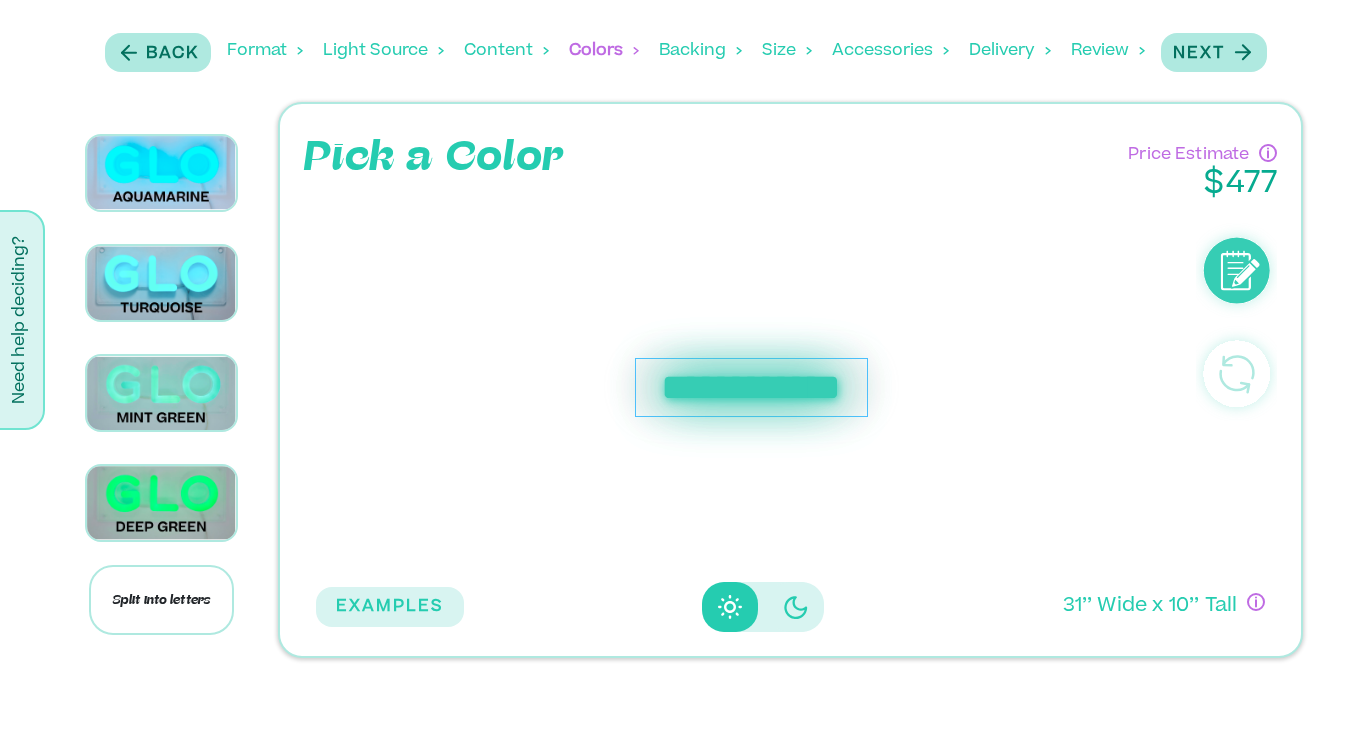 scroll, scrollTop: 851, scrollLeft: 0, axis: vertical 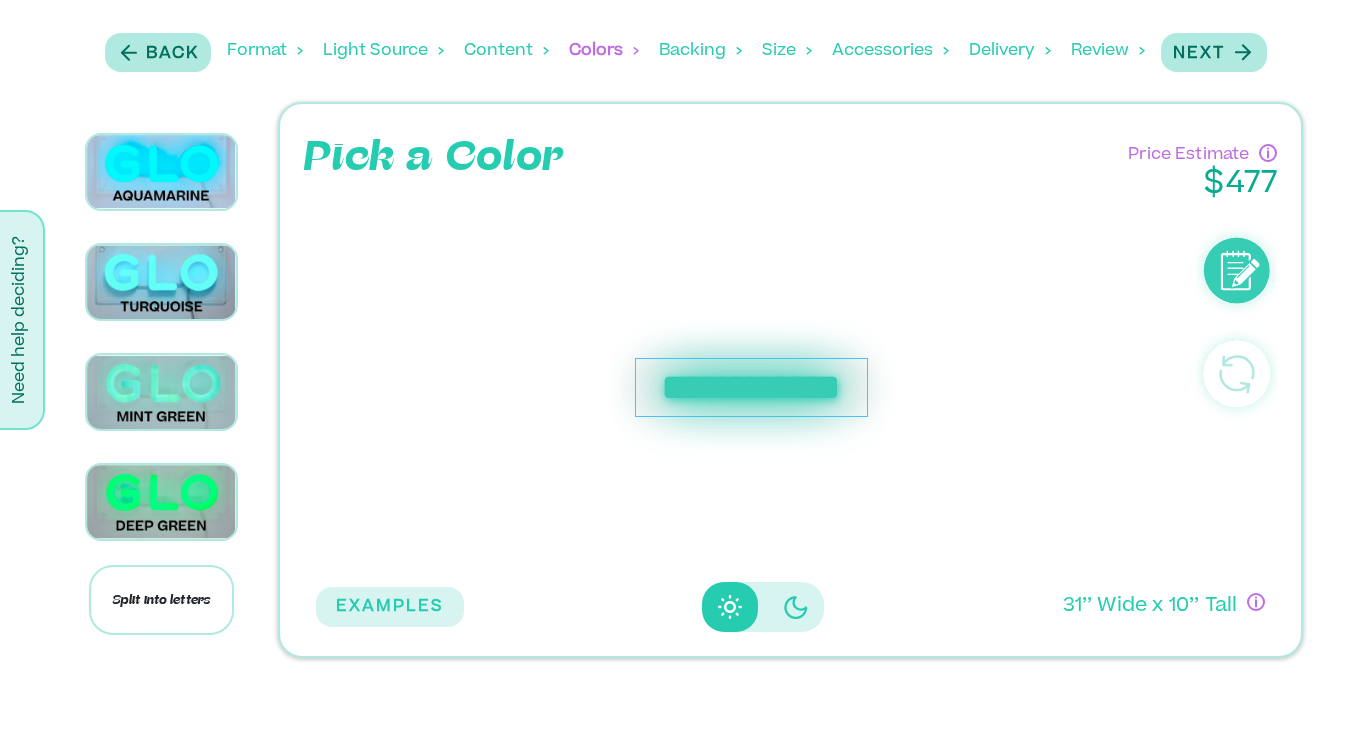 click at bounding box center [162, -407] 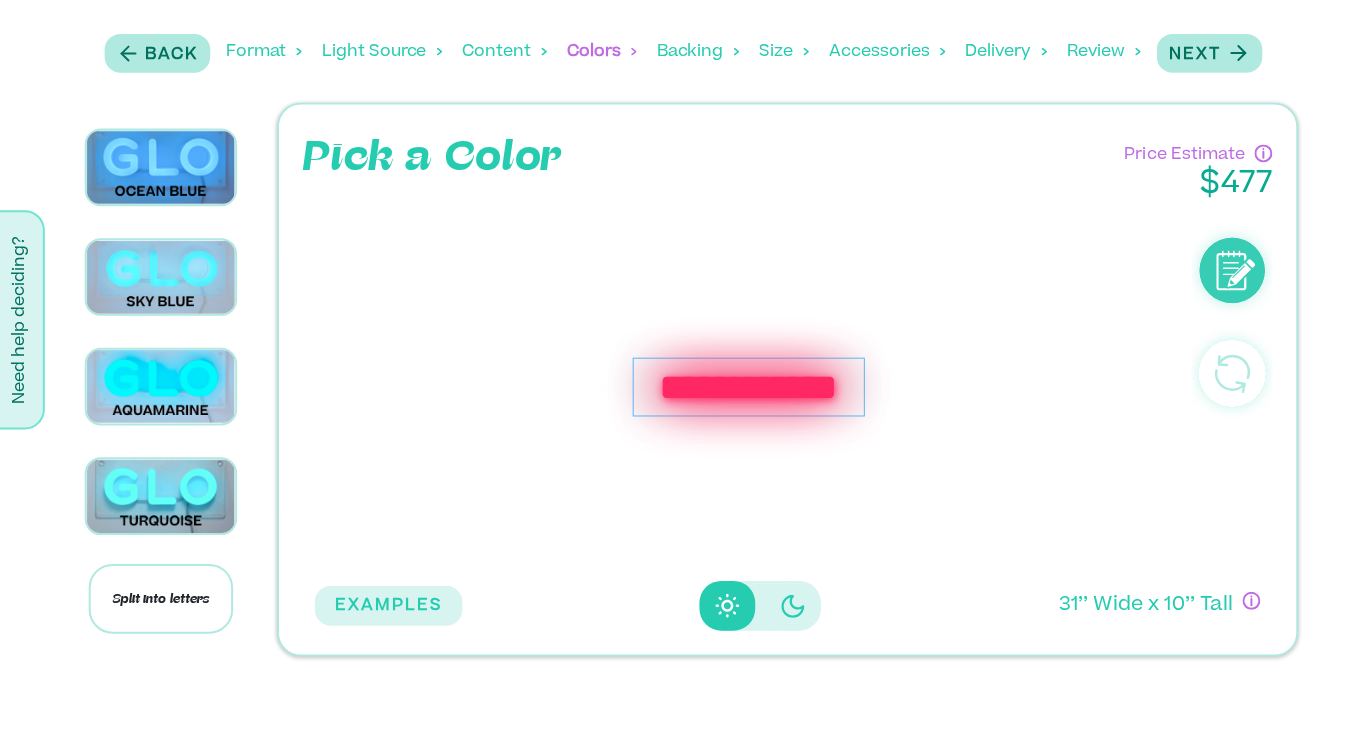 scroll, scrollTop: 716, scrollLeft: 0, axis: vertical 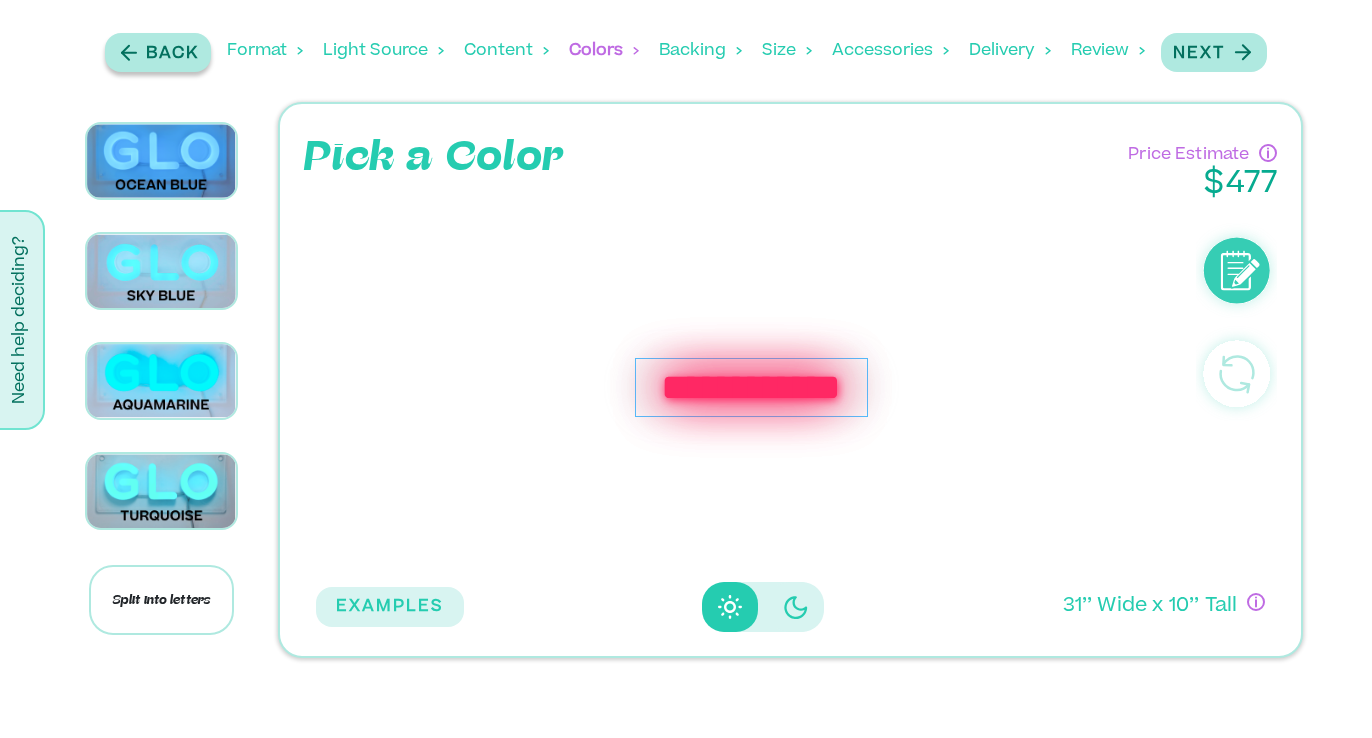 click on "Back" at bounding box center [172, 54] 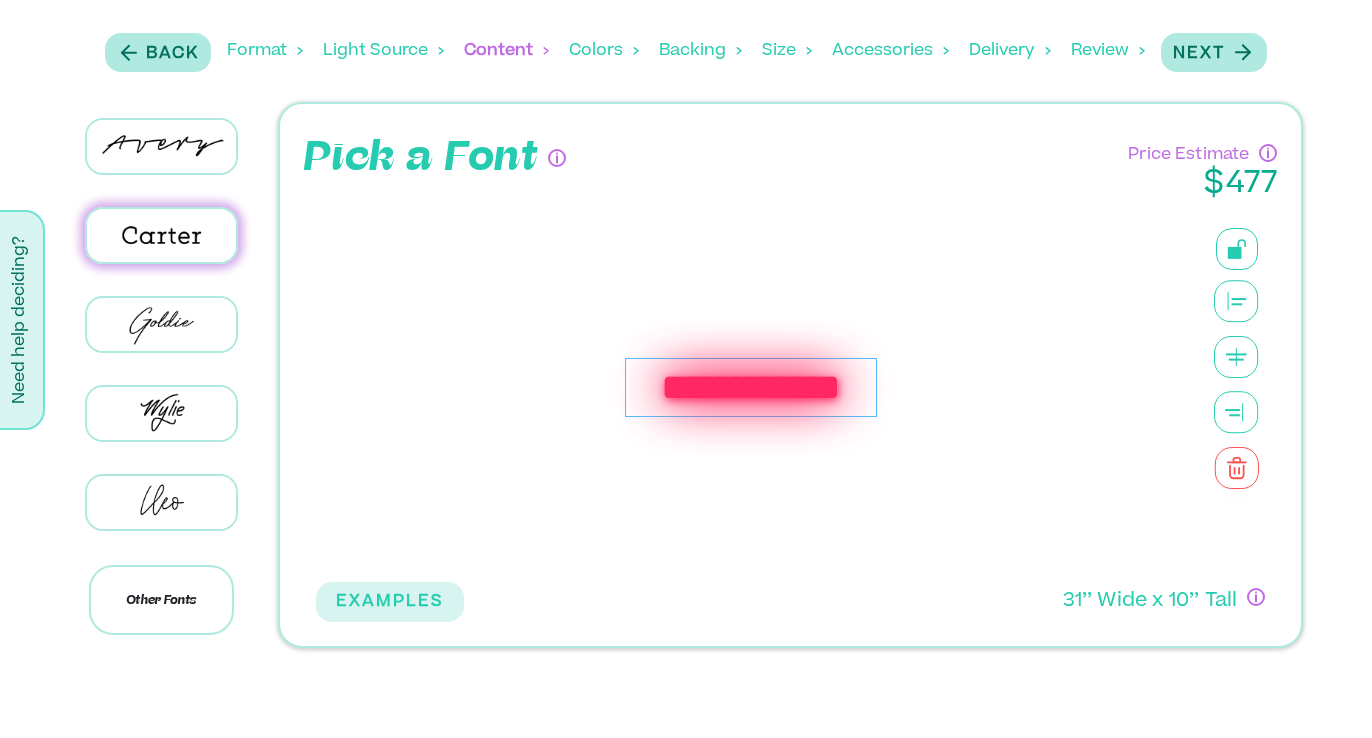 click on "**********" at bounding box center (751, 387) 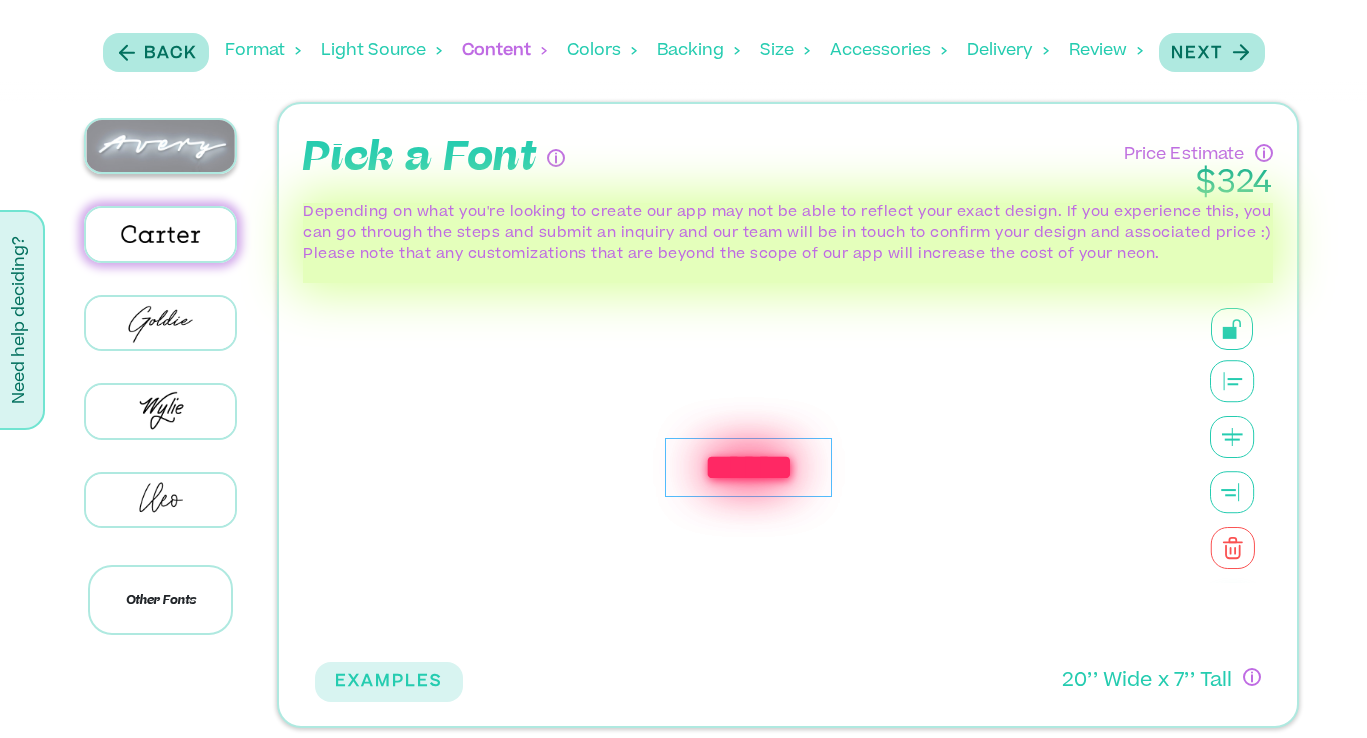click at bounding box center (160, 146) 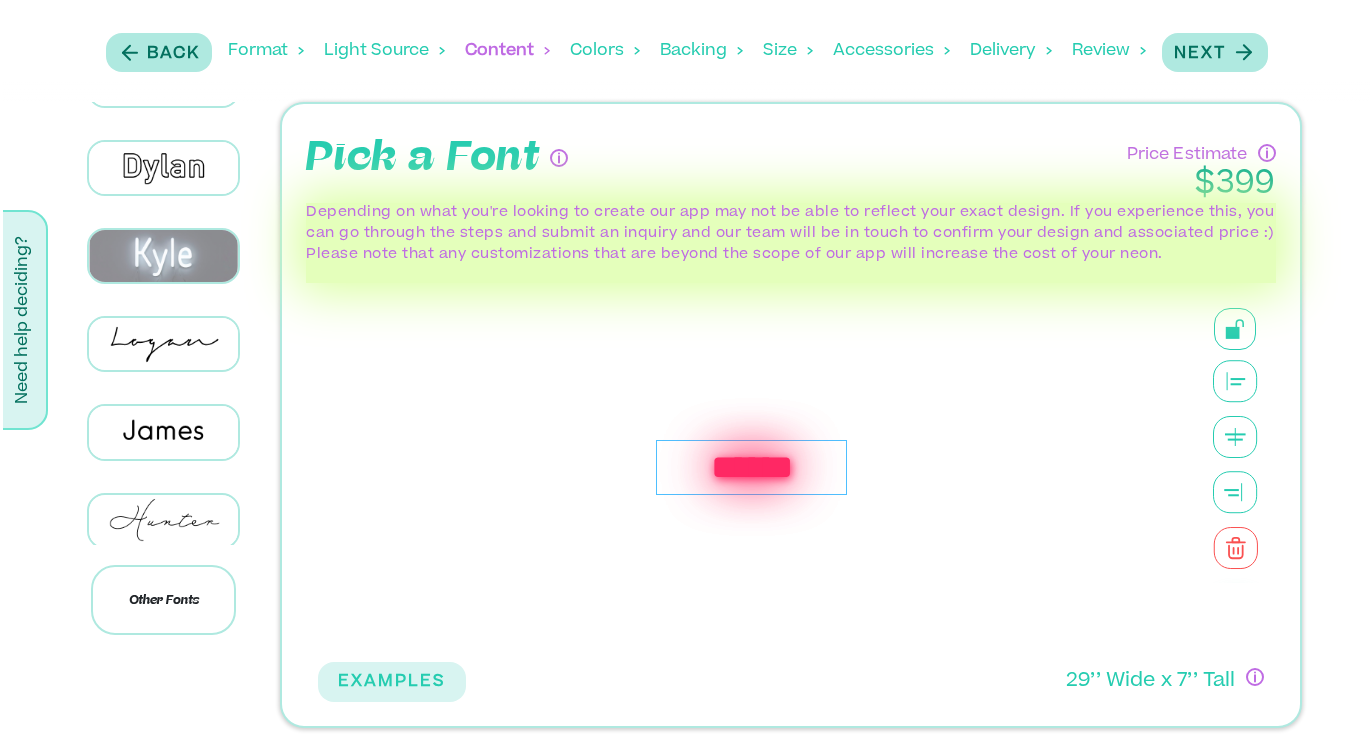 scroll, scrollTop: 604, scrollLeft: 0, axis: vertical 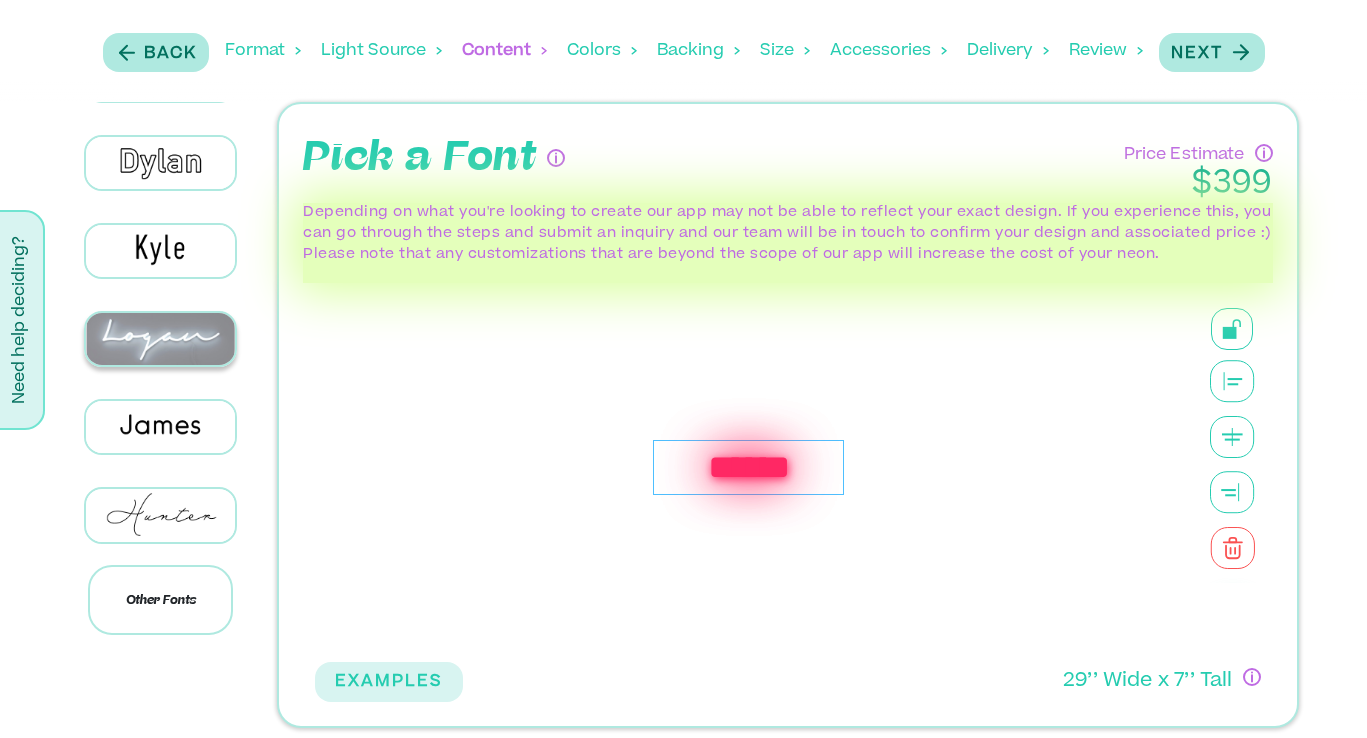 click at bounding box center (160, 339) 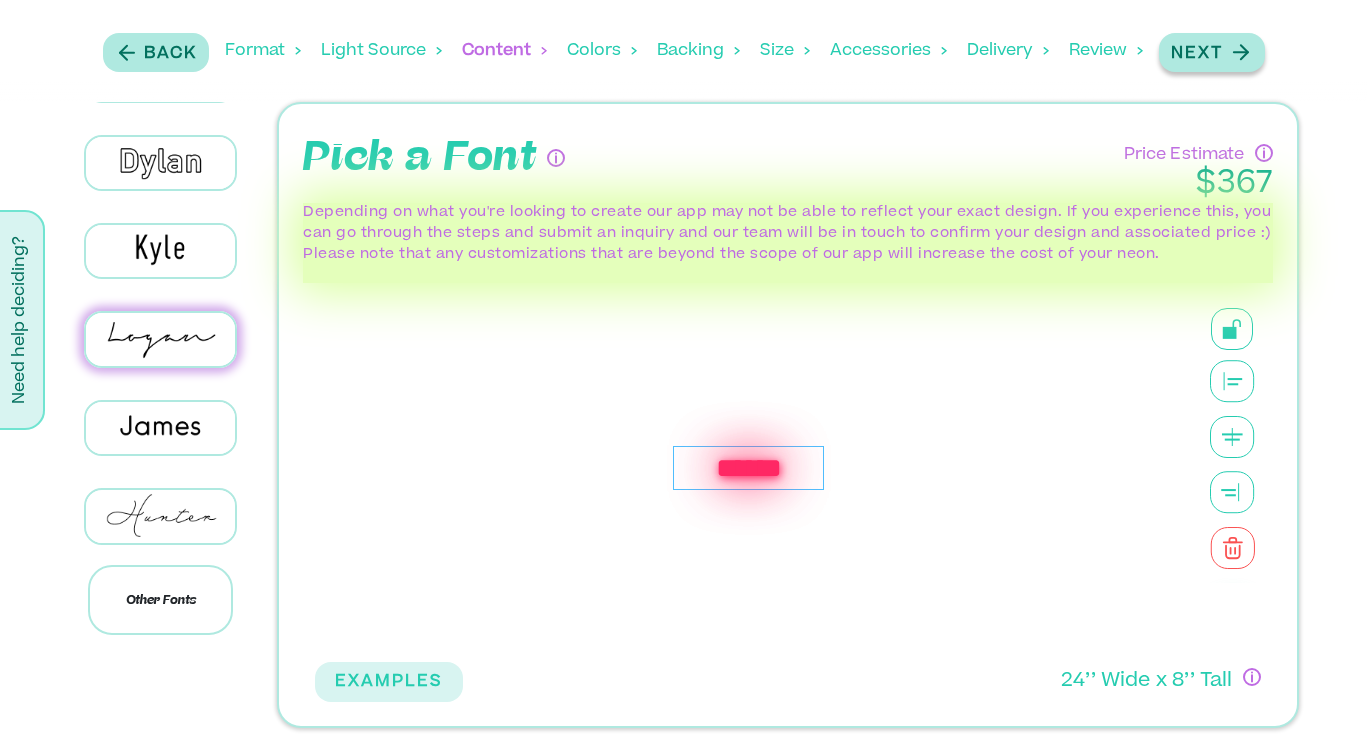 click on "Next" at bounding box center (1197, 54) 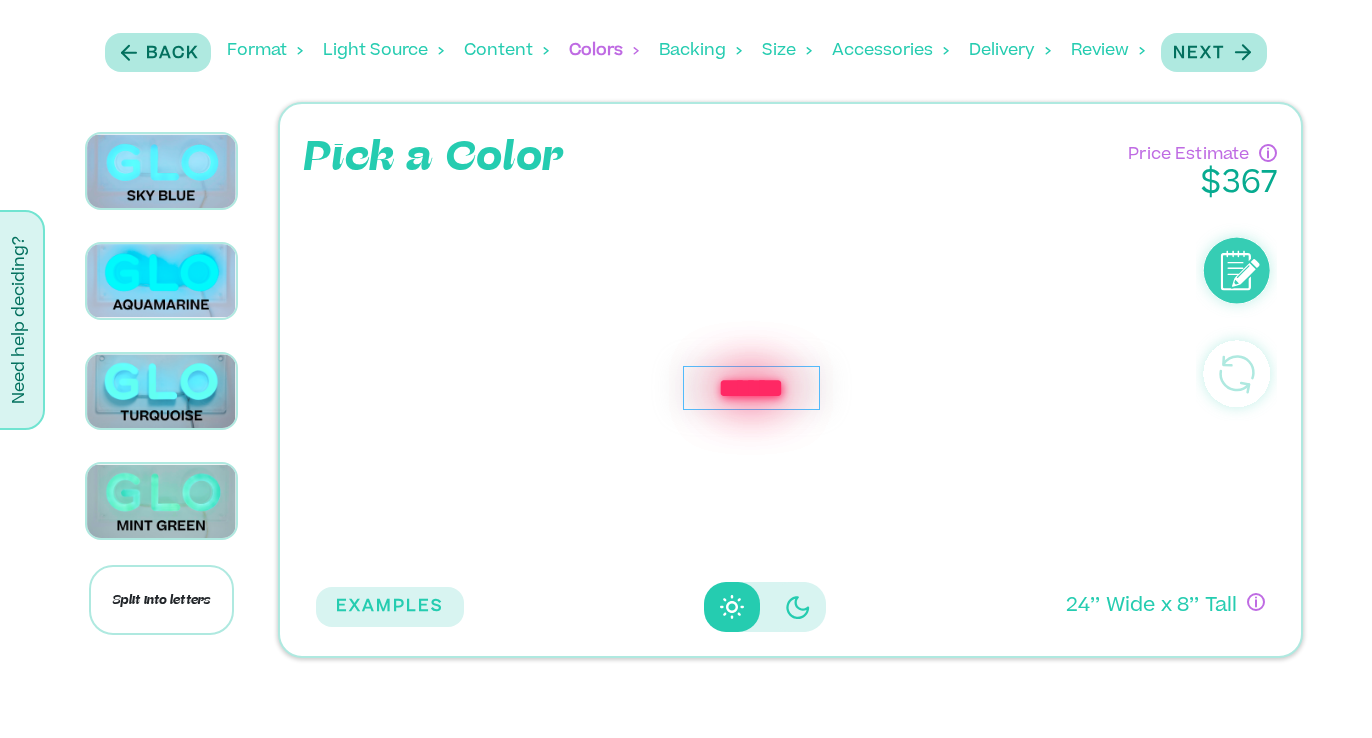scroll, scrollTop: 819, scrollLeft: 0, axis: vertical 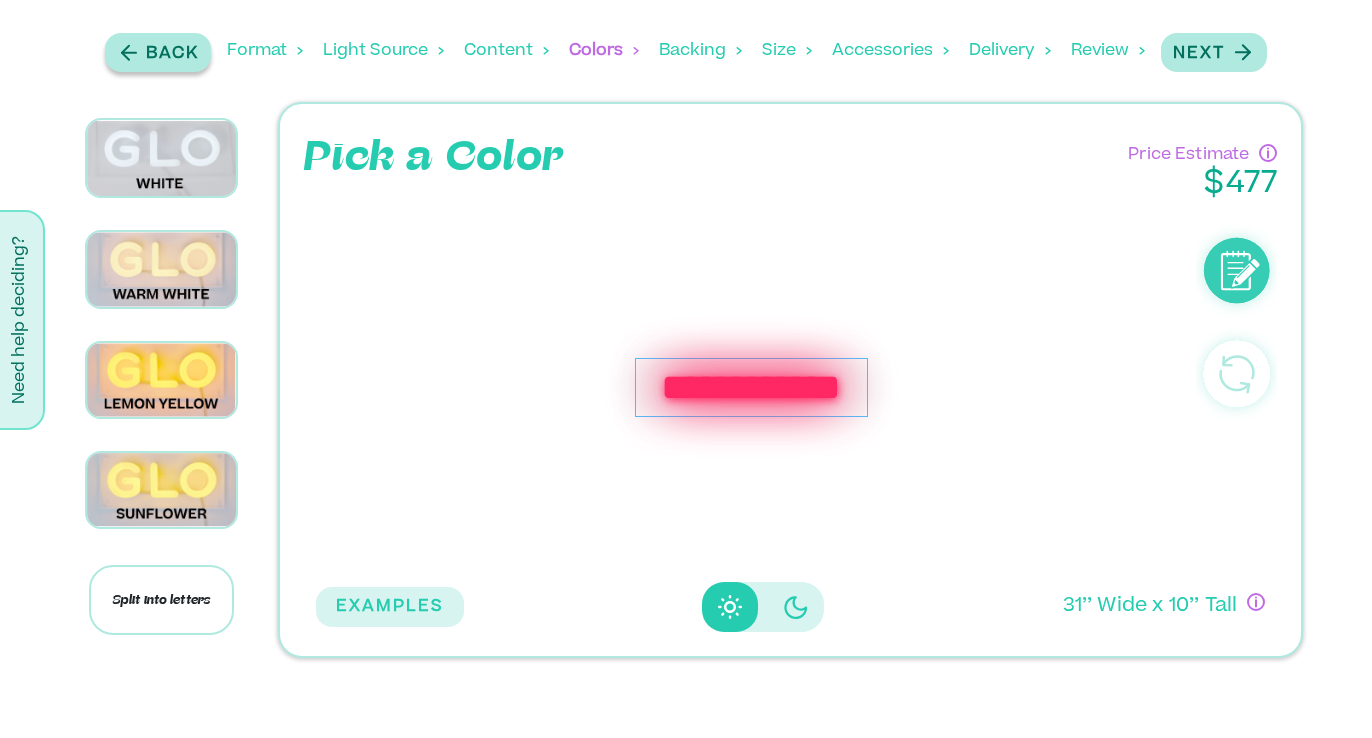 click on "Back" at bounding box center [158, 52] 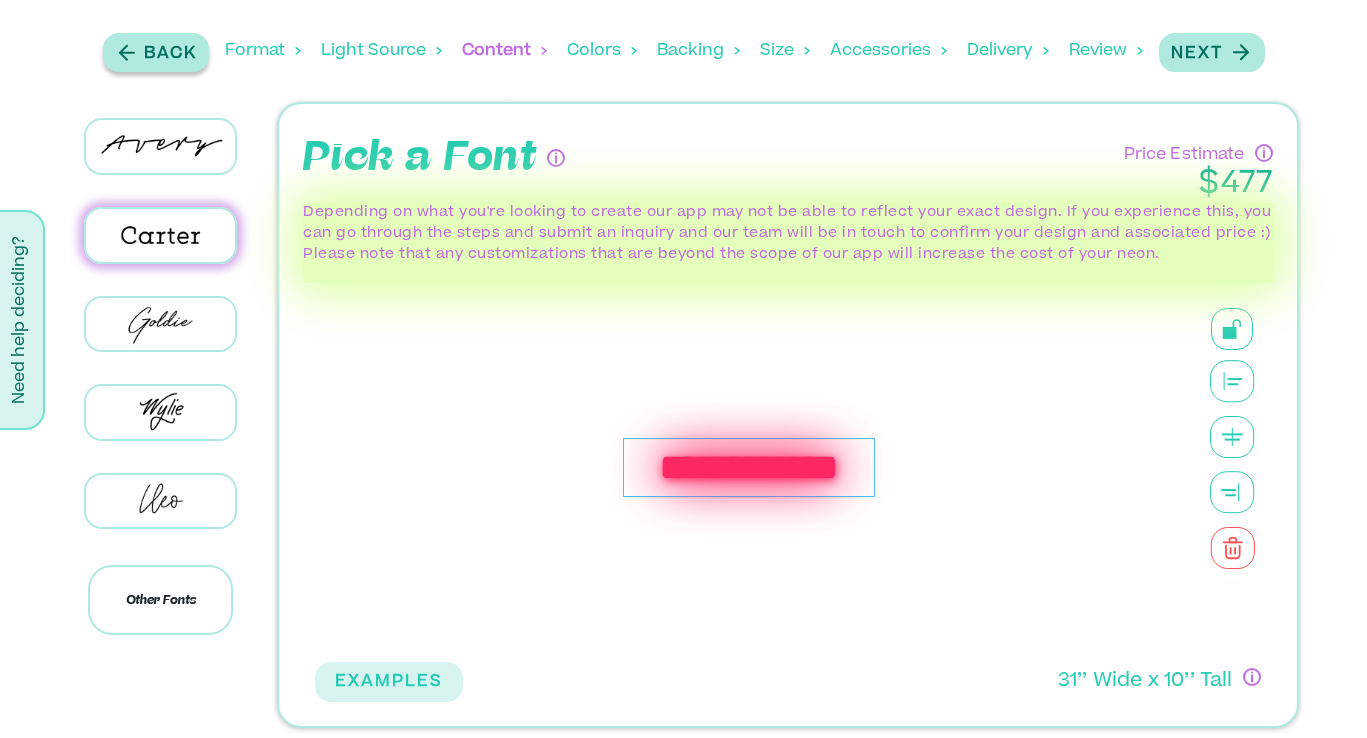 click 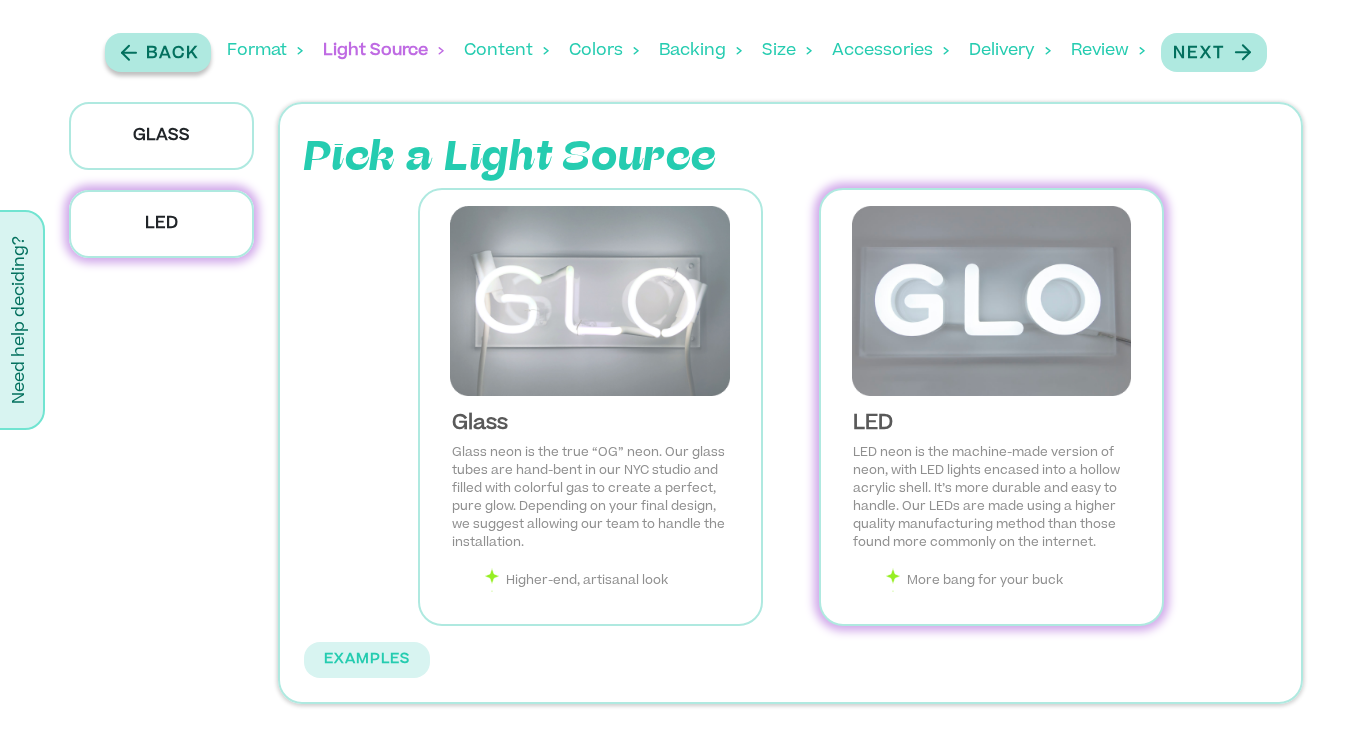 click 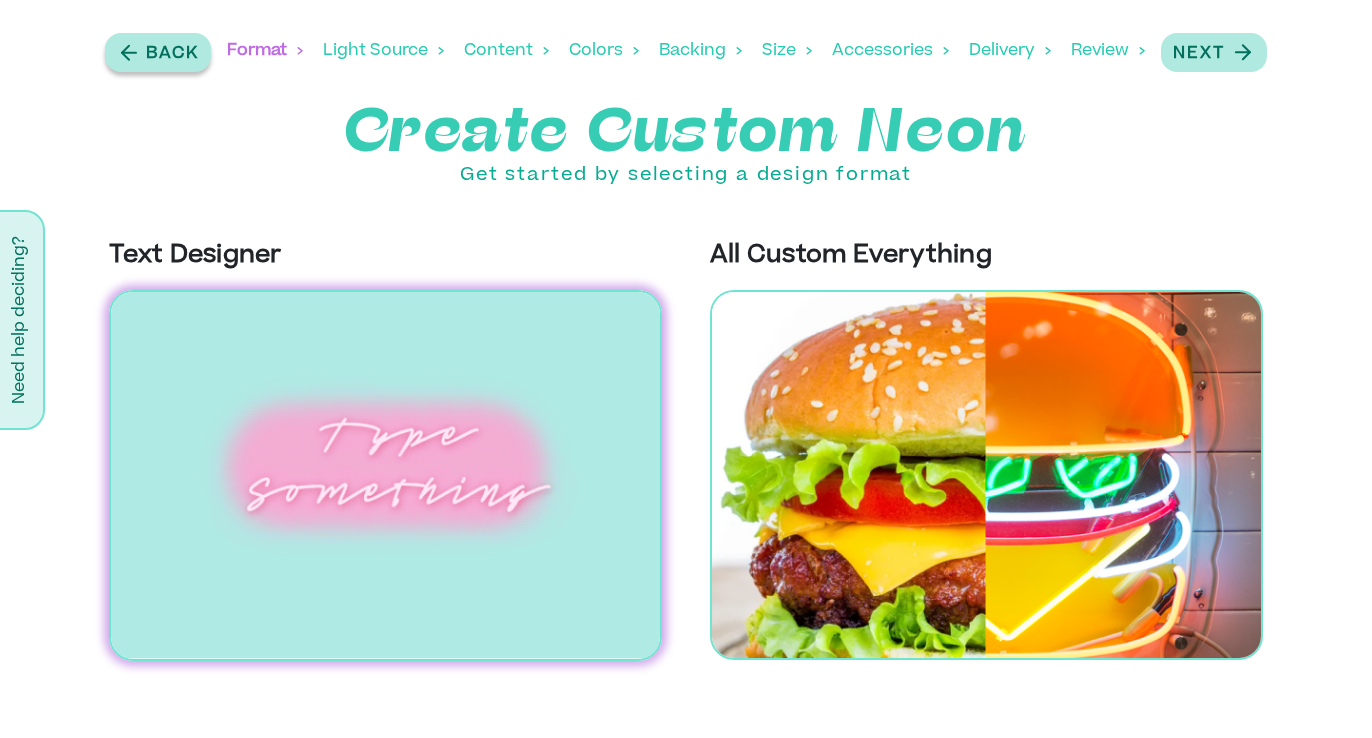 click 